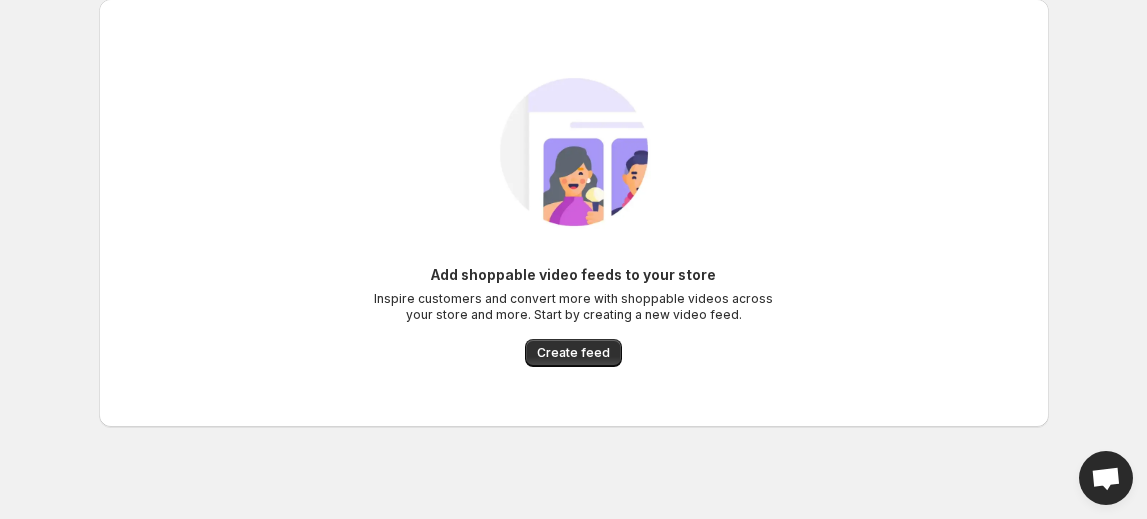 scroll, scrollTop: 32, scrollLeft: 0, axis: vertical 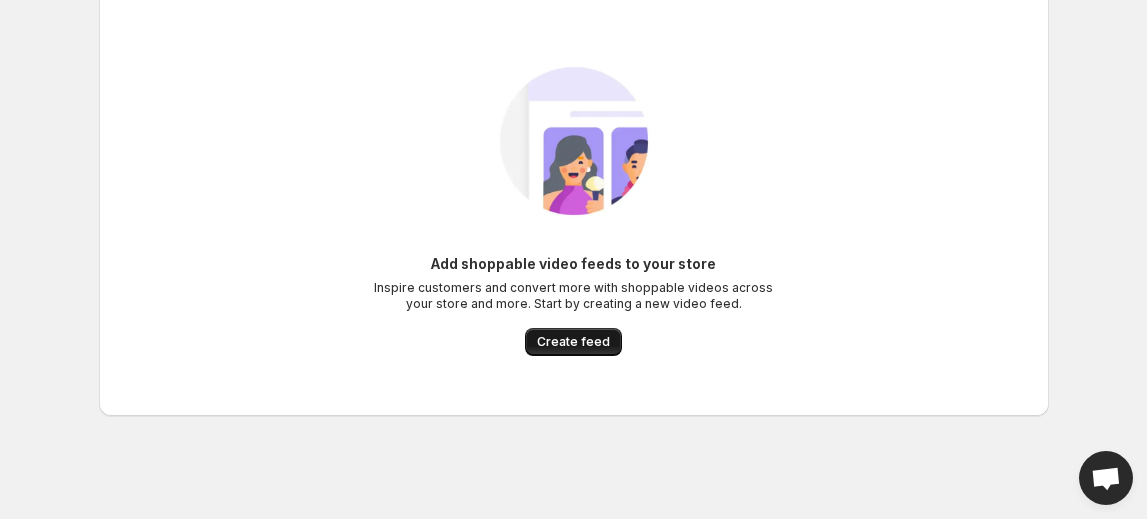 click on "Create feed" at bounding box center (573, 342) 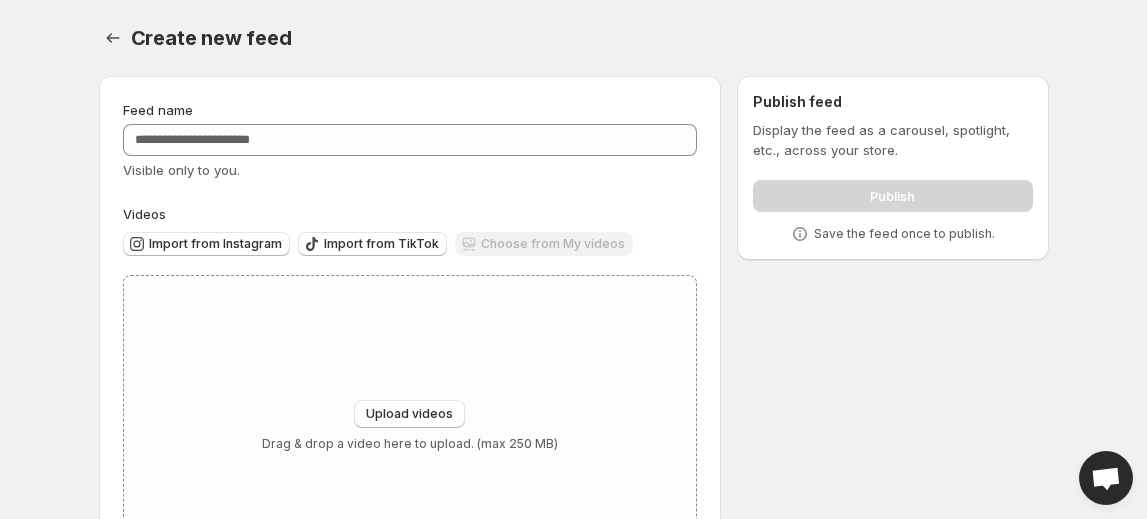 scroll, scrollTop: 106, scrollLeft: 0, axis: vertical 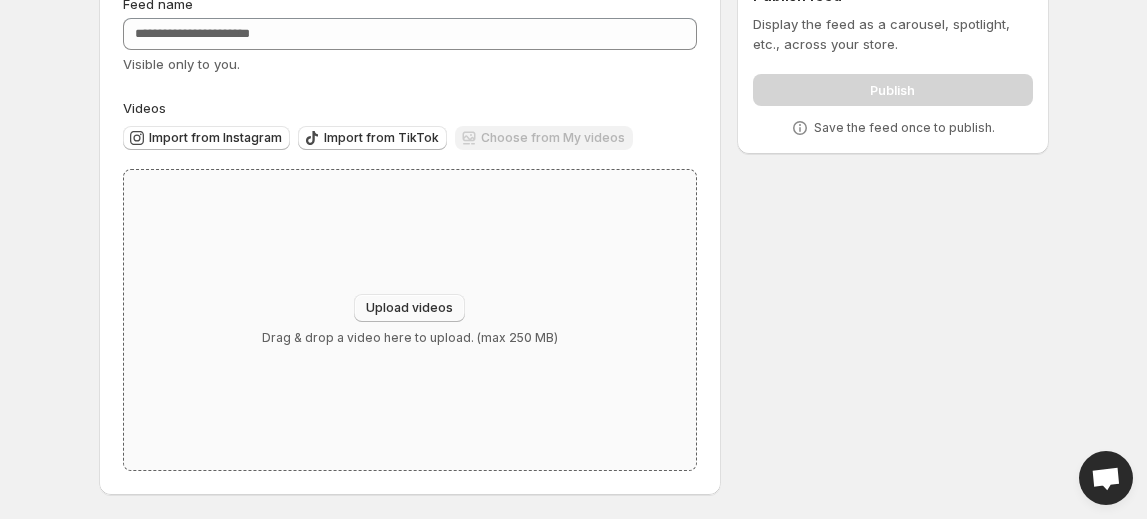 click on "Upload videos" at bounding box center (409, 308) 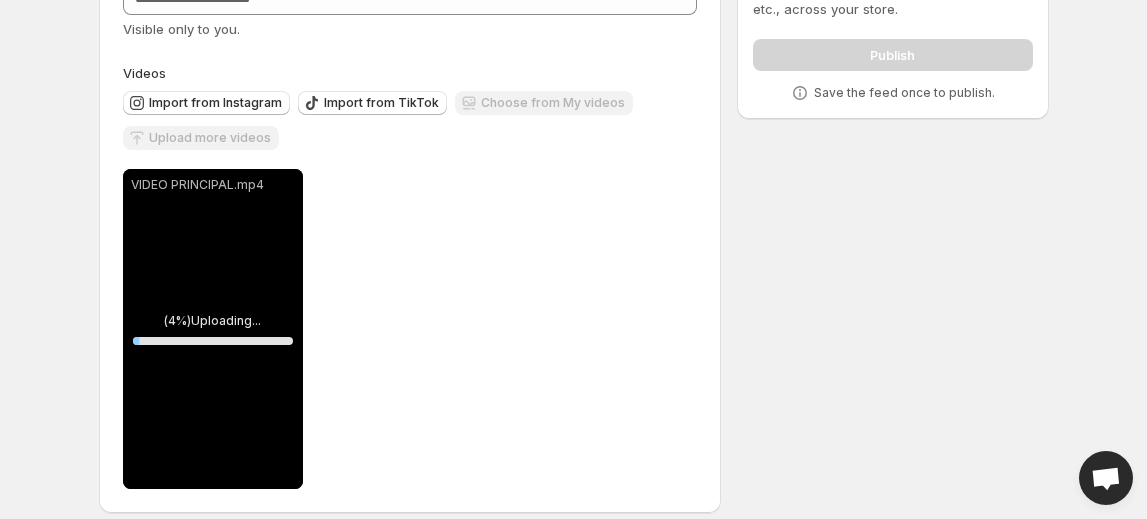 scroll, scrollTop: 160, scrollLeft: 0, axis: vertical 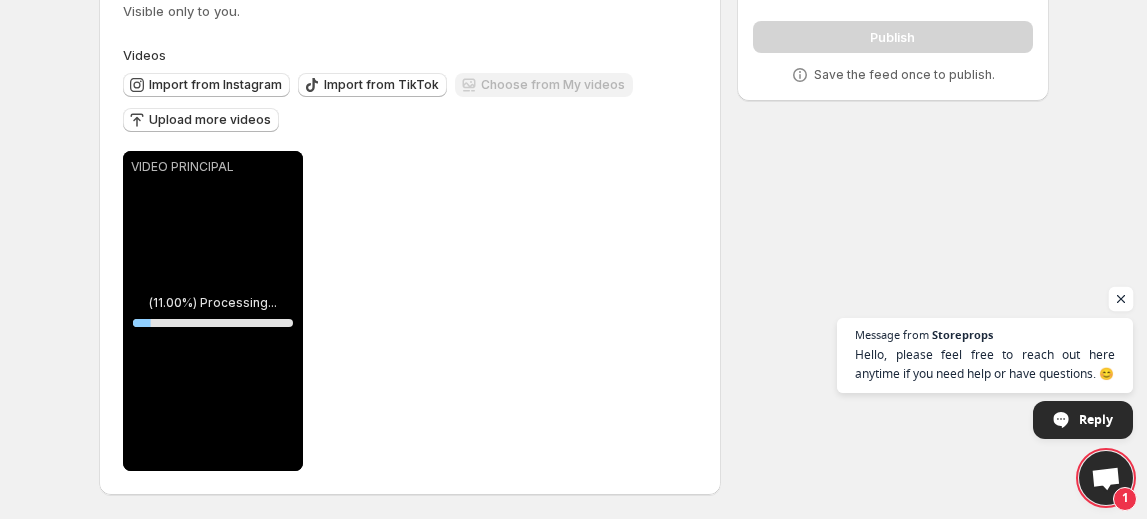 click at bounding box center [1121, 299] 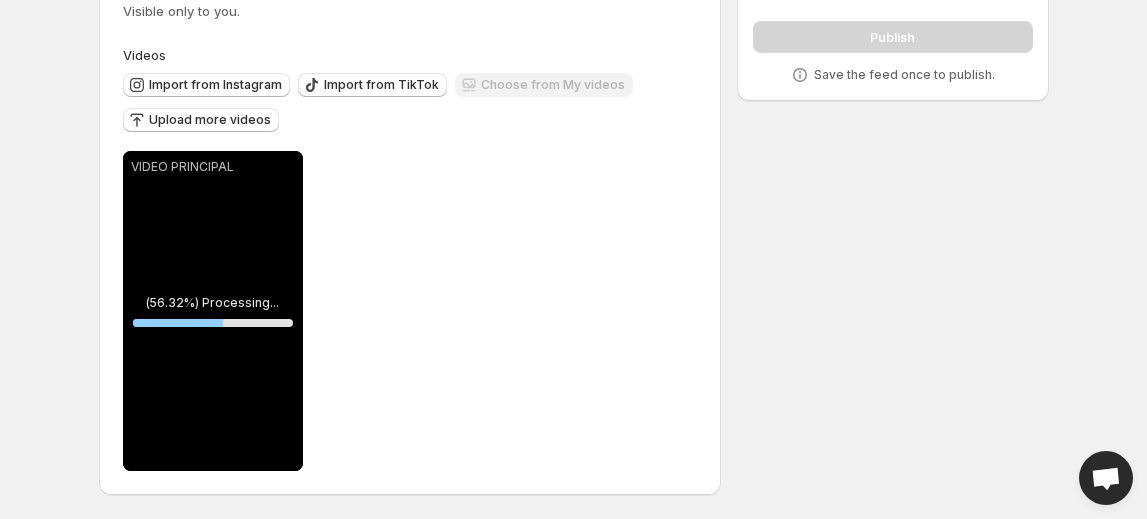 click on "**********" at bounding box center (566, 210) 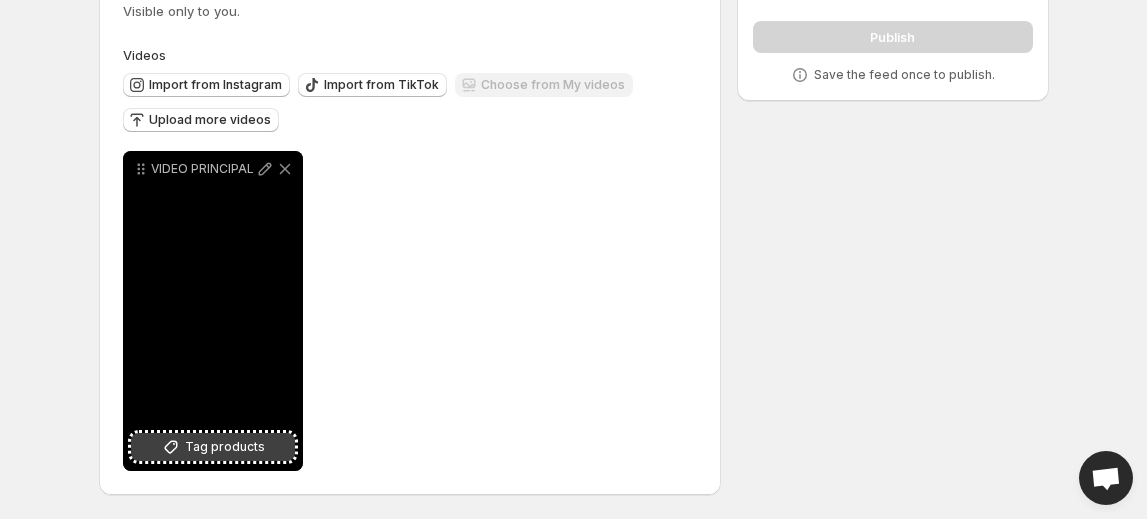 click on "Tag products" at bounding box center (225, 447) 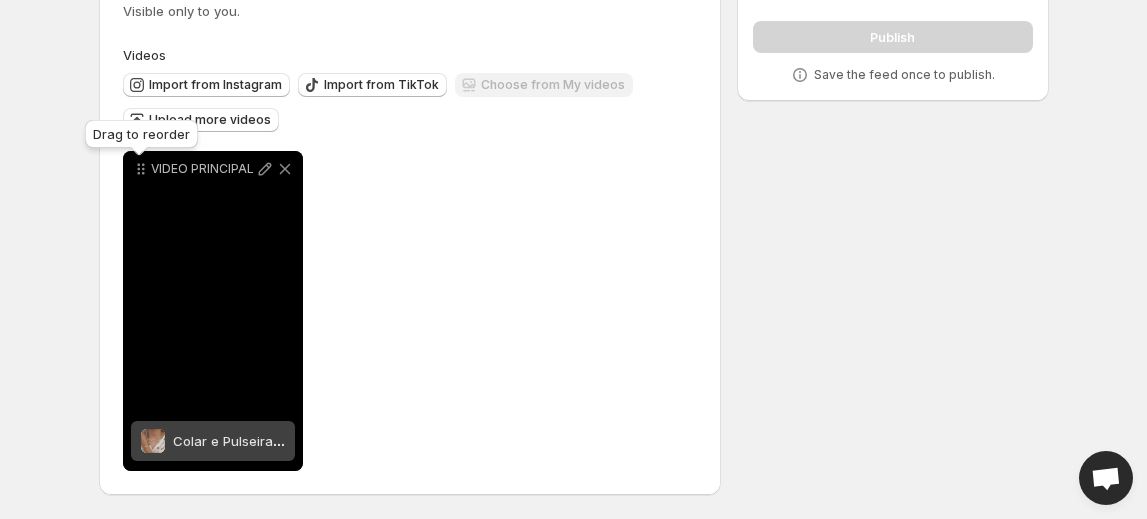 click 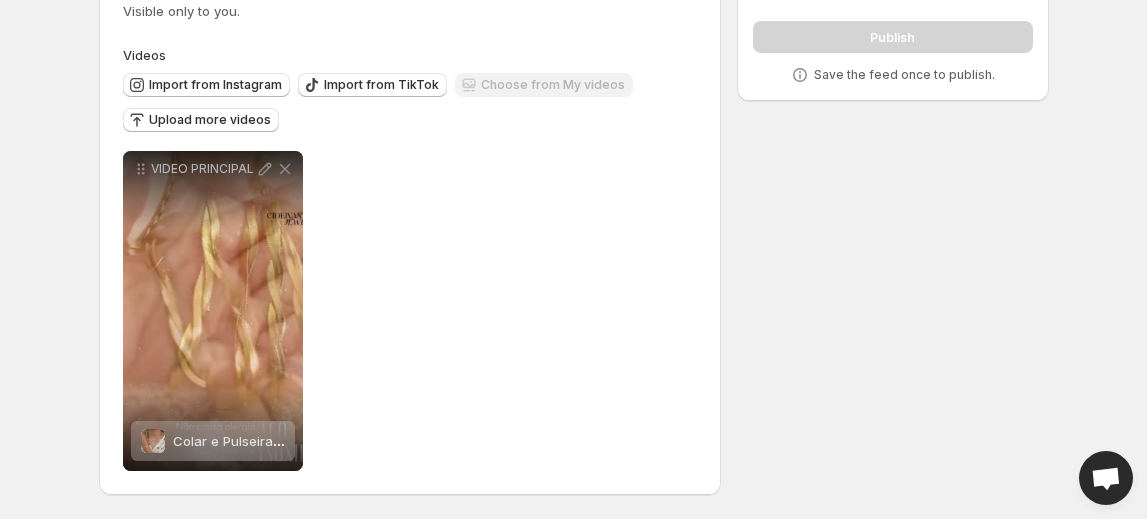 drag, startPoint x: 197, startPoint y: 266, endPoint x: 453, endPoint y: 322, distance: 262.05344 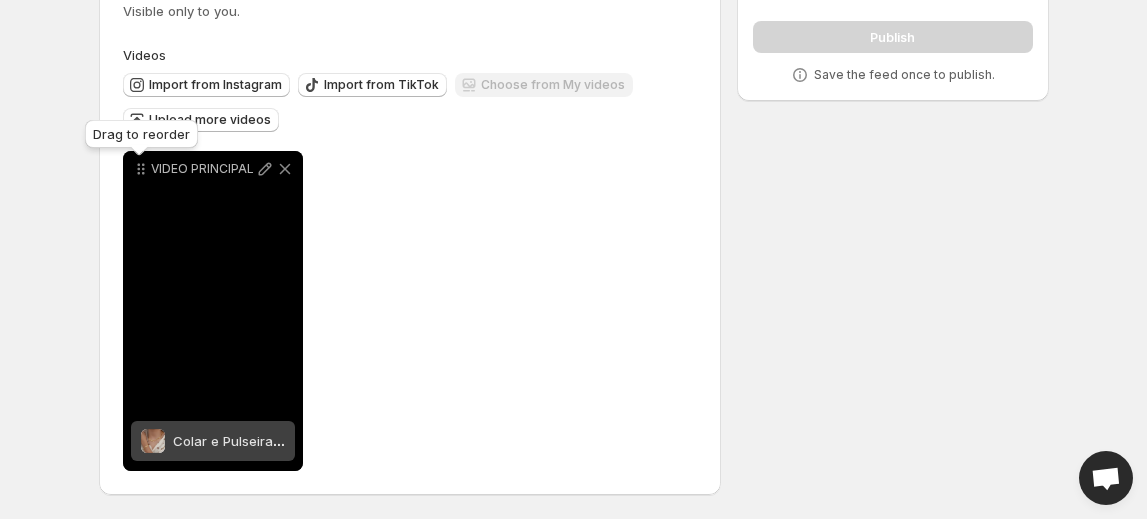 click 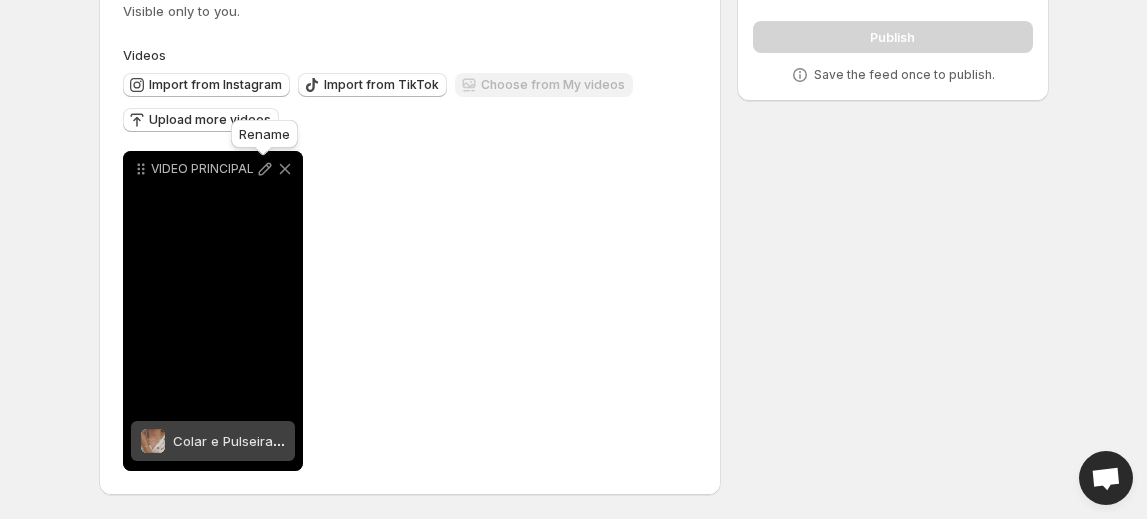 click 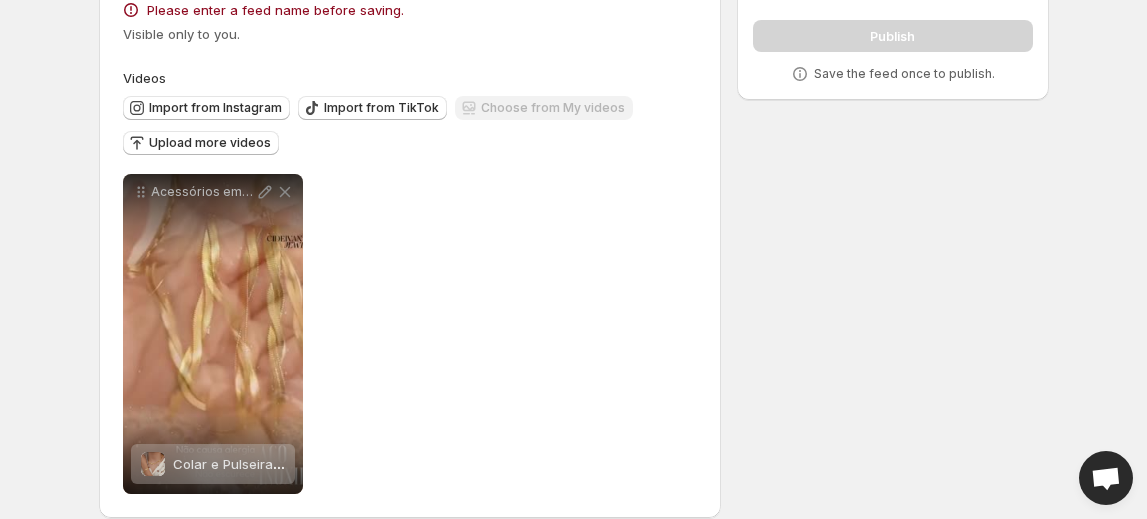 click on "Visible only to you." at bounding box center (181, 34) 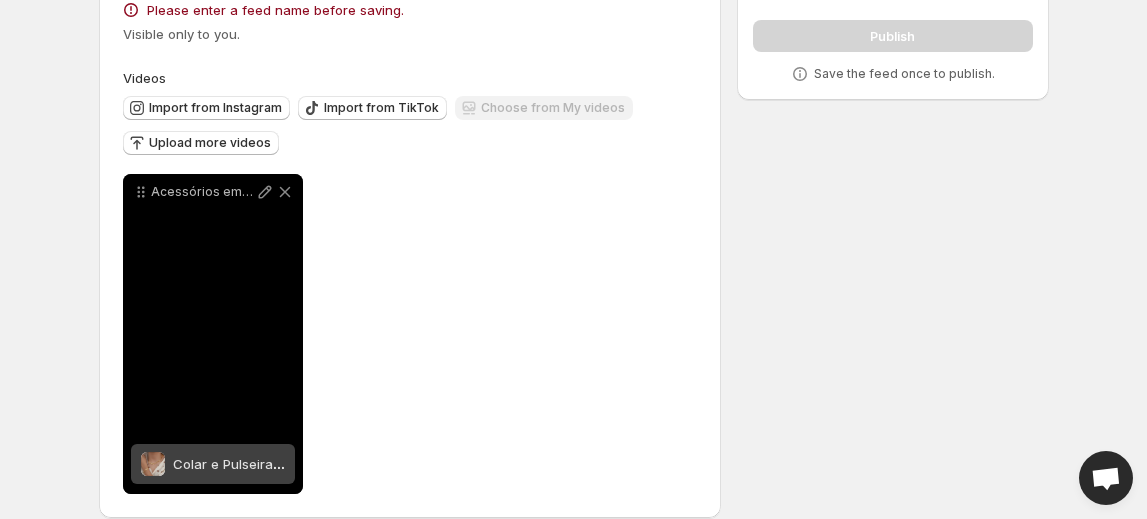 scroll, scrollTop: 184, scrollLeft: 0, axis: vertical 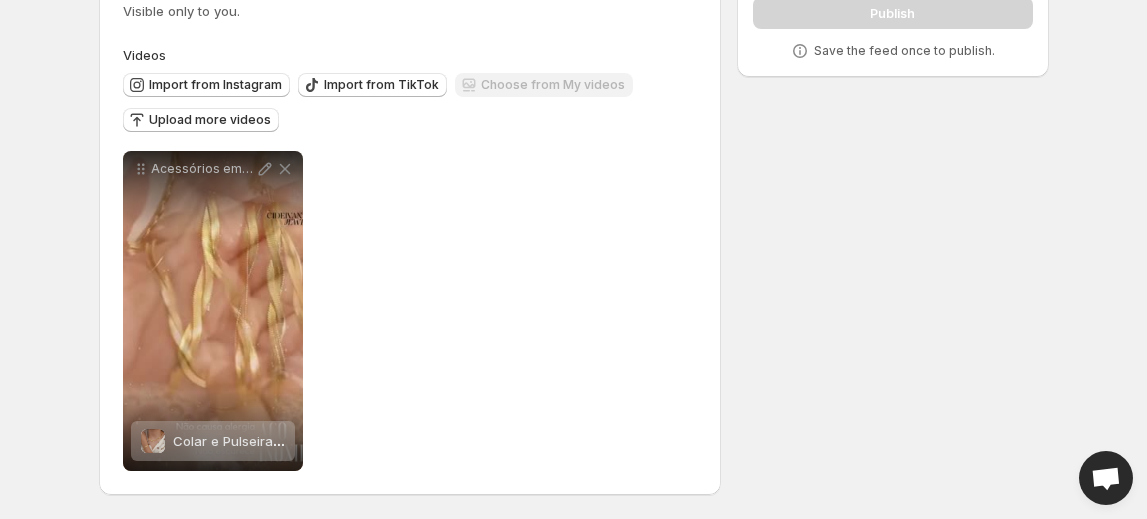 click on "**********" at bounding box center (410, 311) 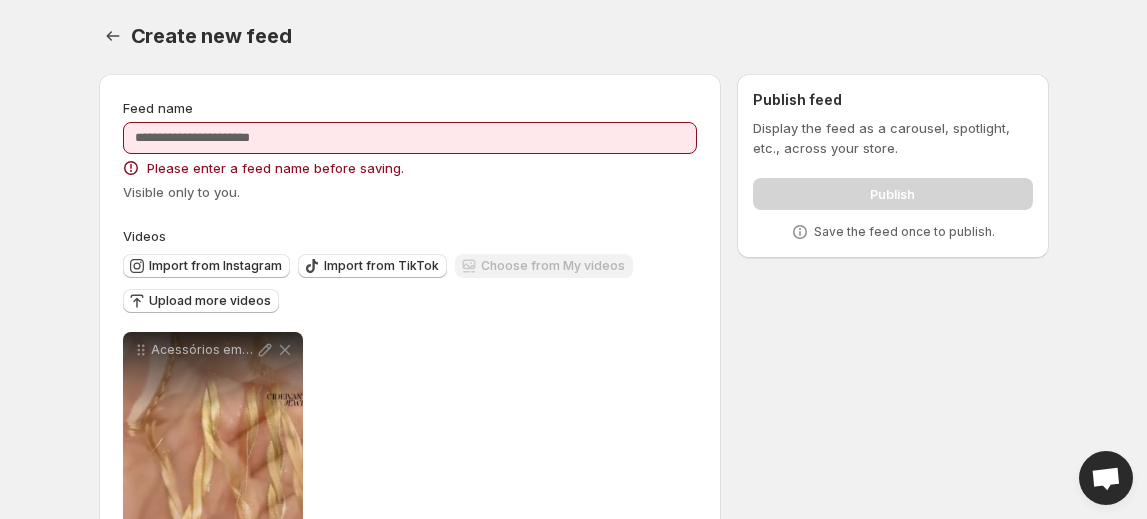 scroll, scrollTop: 0, scrollLeft: 0, axis: both 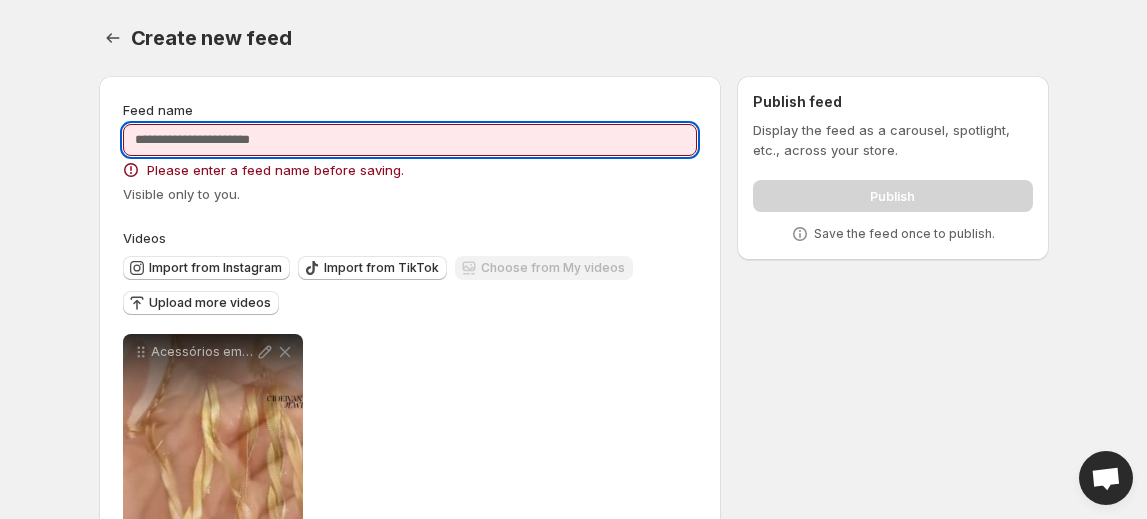click on "Feed name" at bounding box center [410, 140] 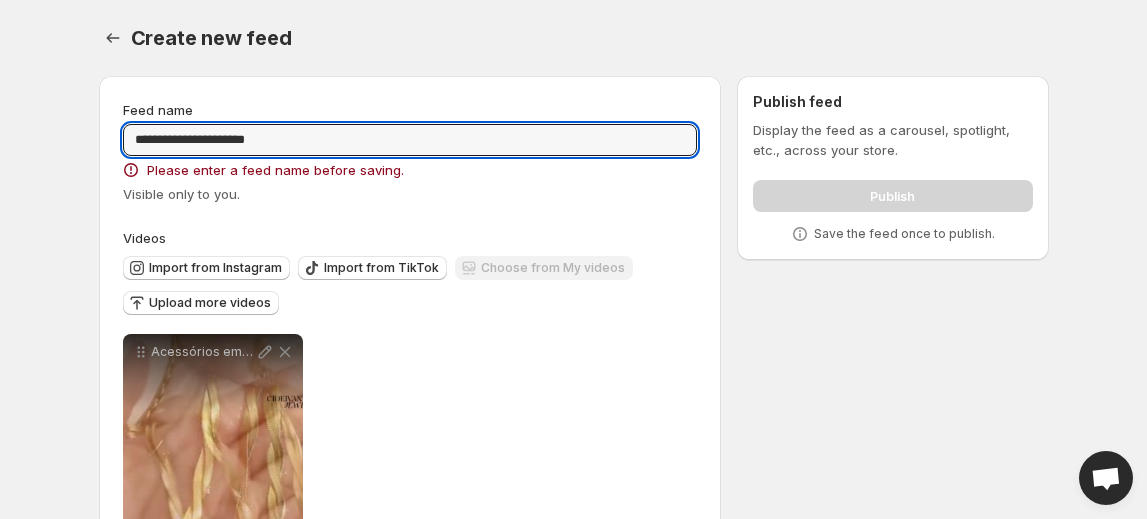 type on "**********" 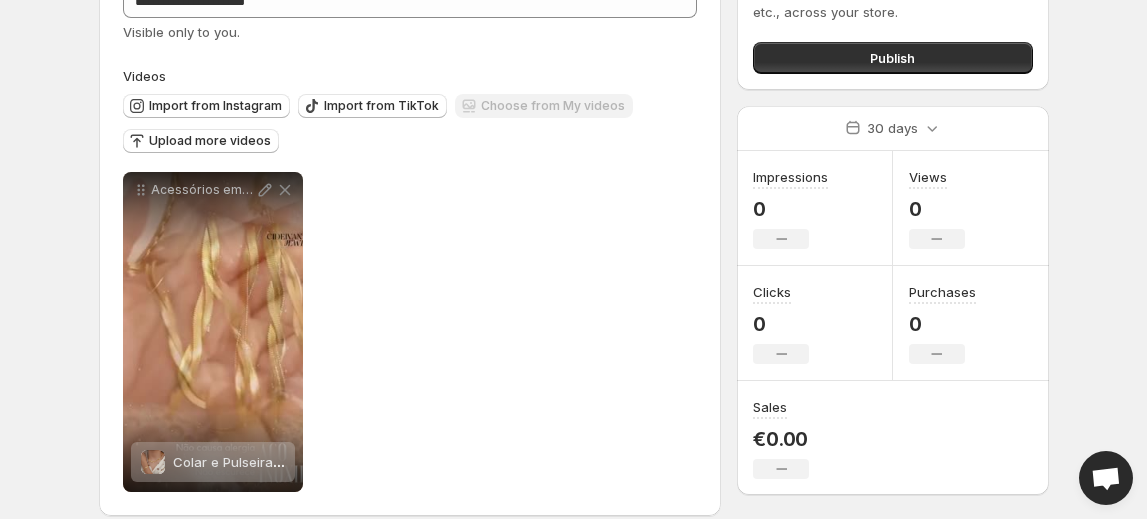 scroll, scrollTop: 160, scrollLeft: 0, axis: vertical 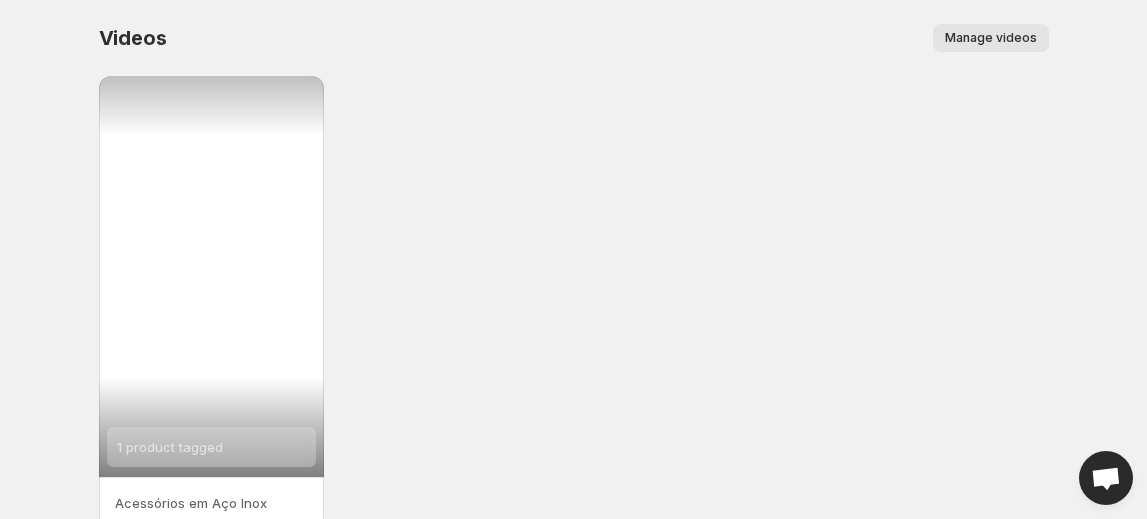 click on "1 product tagged" at bounding box center (212, 276) 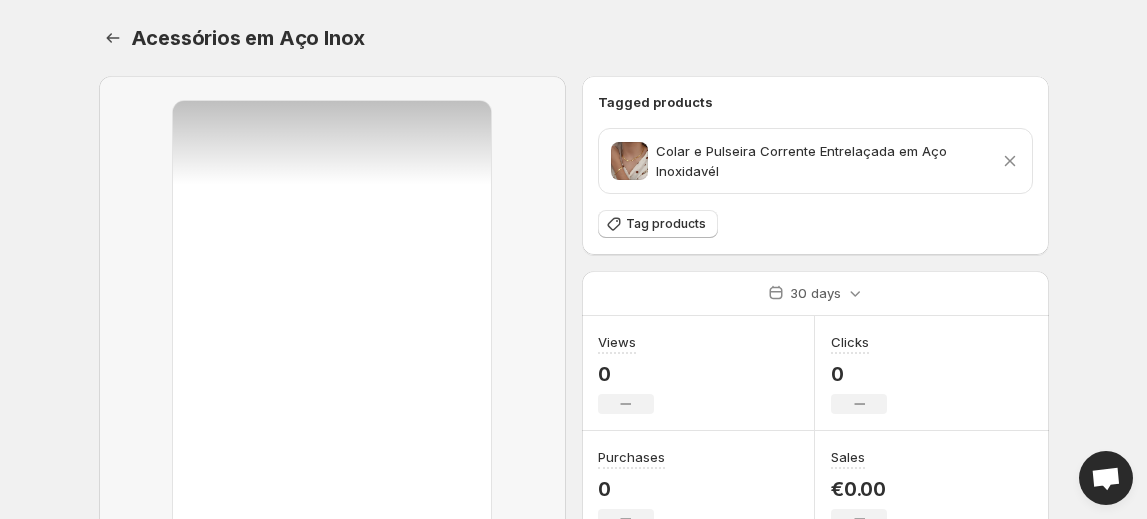 scroll, scrollTop: 0, scrollLeft: 0, axis: both 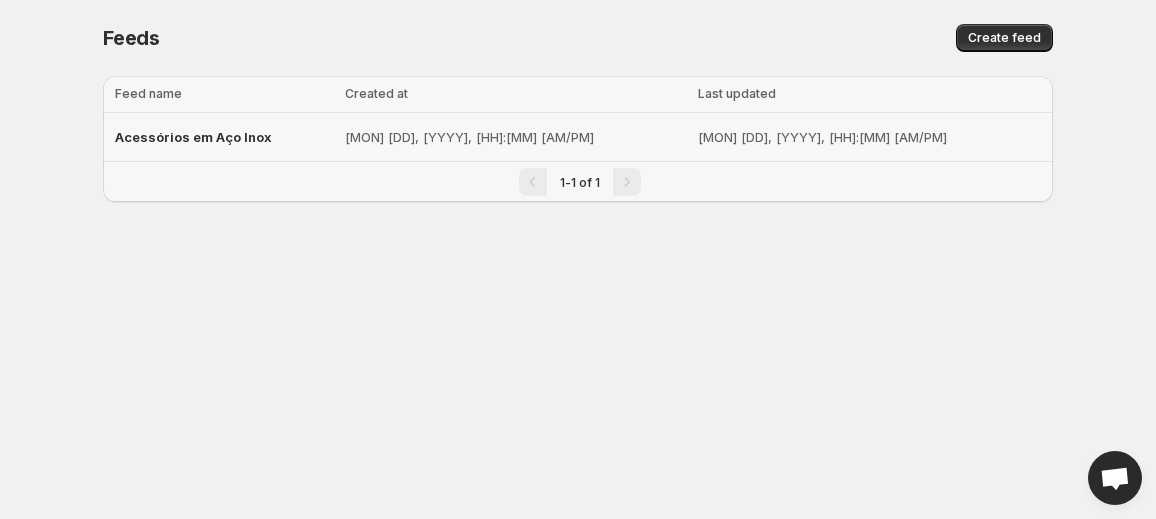 click on "Acessórios em Aço Inox" at bounding box center (193, 137) 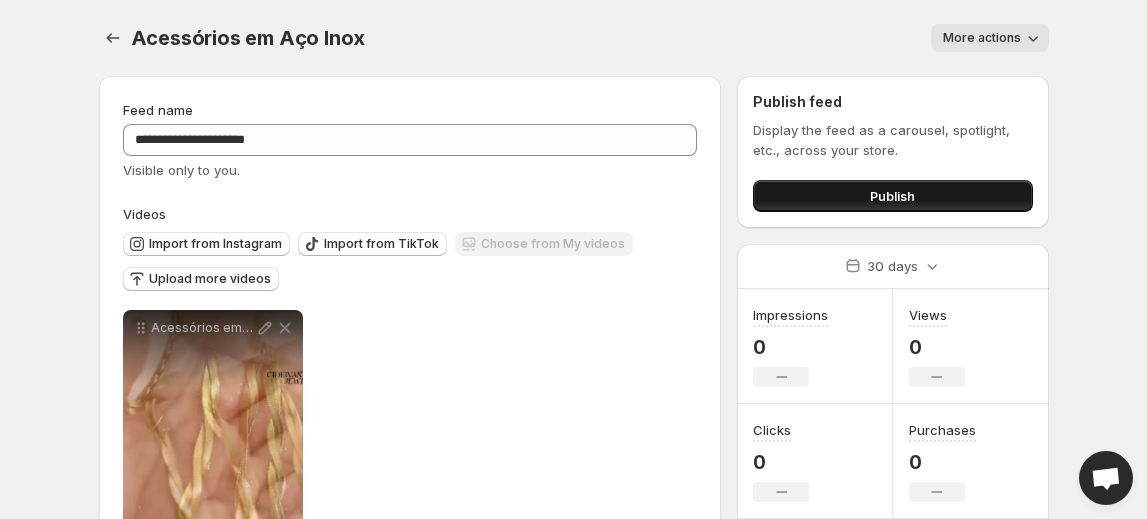 click on "Publish" at bounding box center [892, 196] 